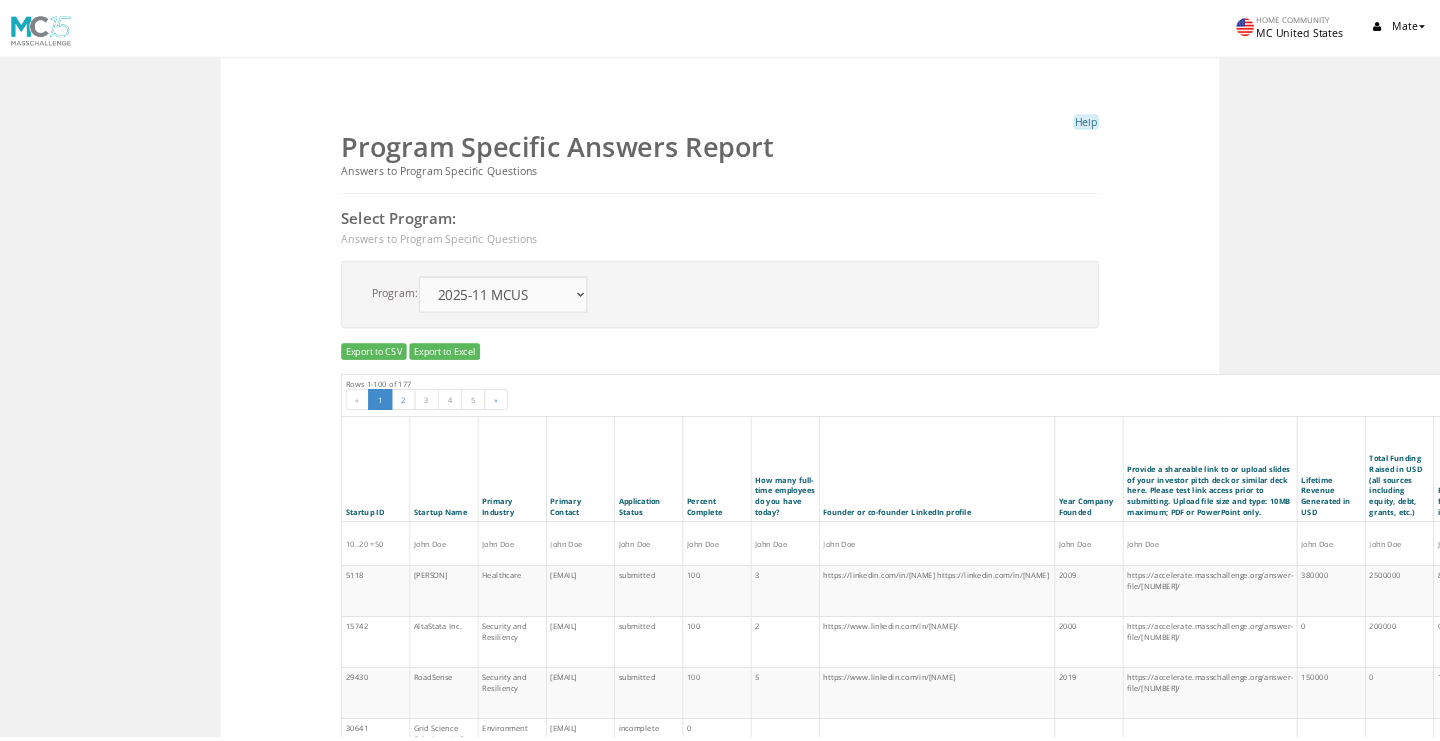 scroll, scrollTop: 0, scrollLeft: 0, axis: both 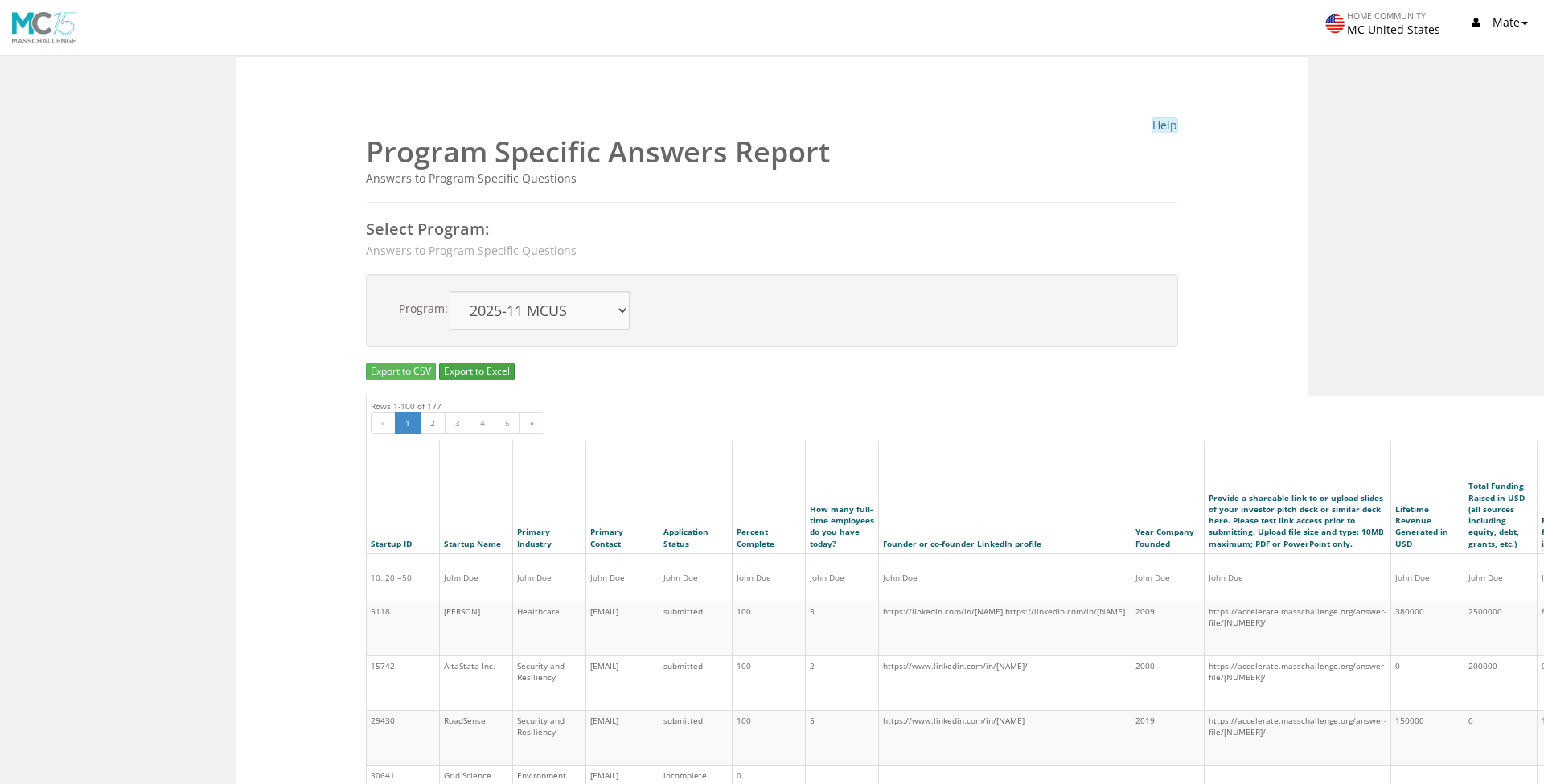 click on "Export to Excel" at bounding box center [477, 371] 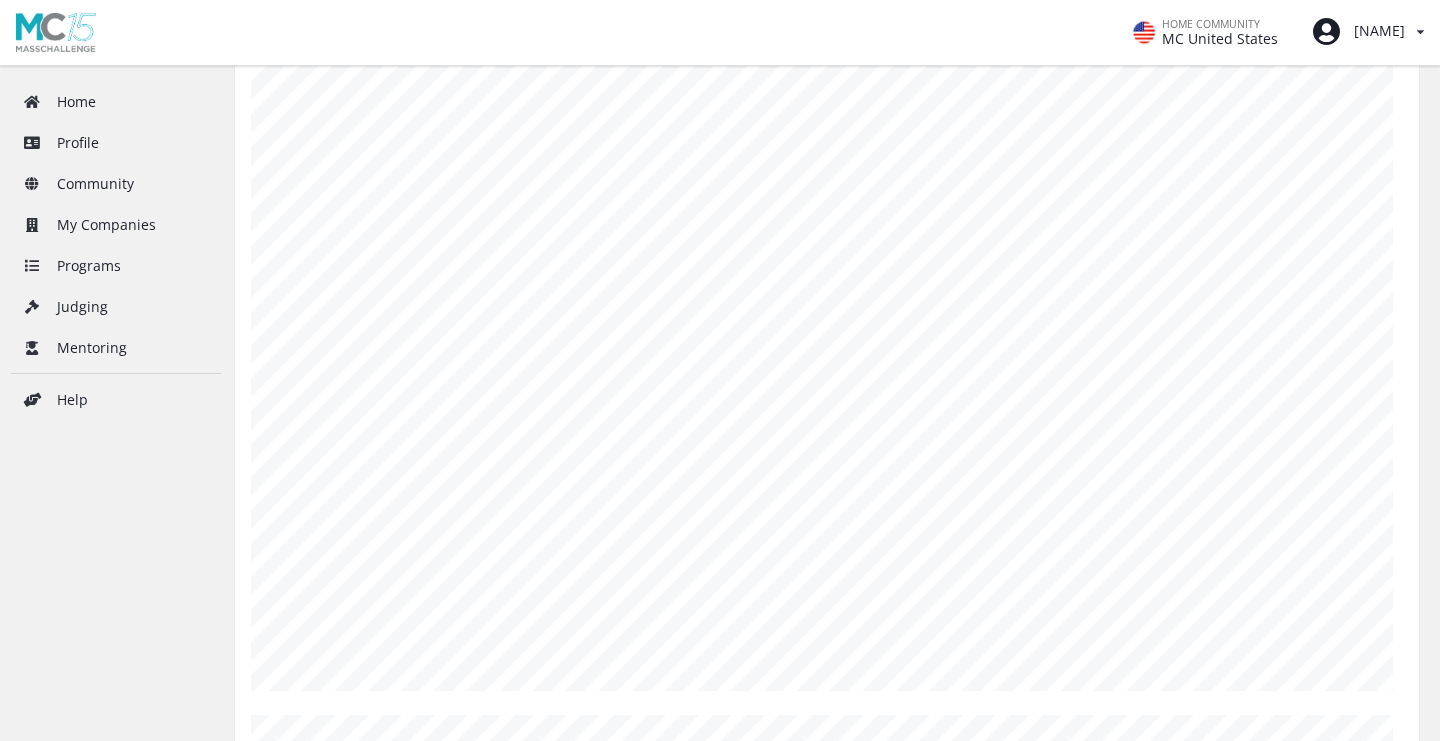 scroll, scrollTop: 129, scrollLeft: 0, axis: vertical 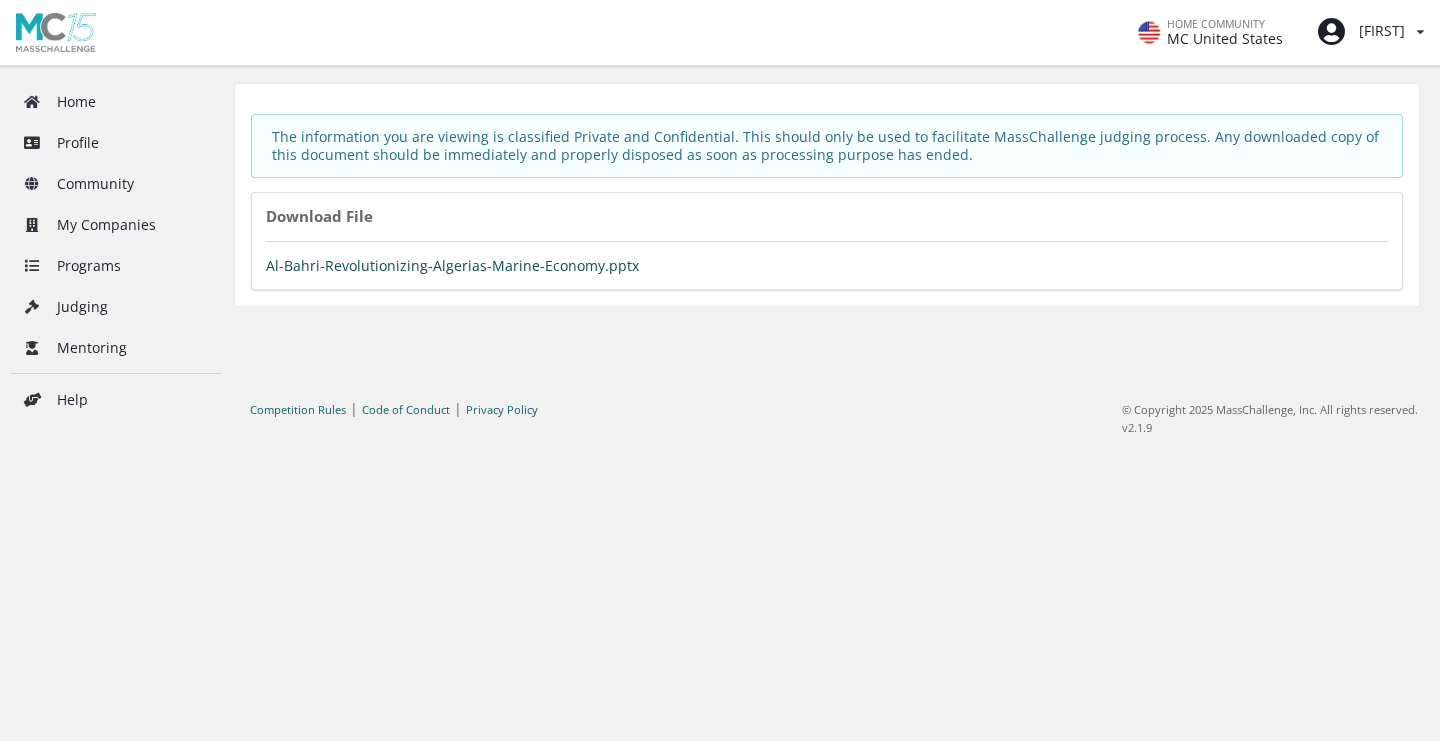 click on "Al-Bahri-Revolutionizing-Algerias-Marine-Economy.pptx" at bounding box center [452, 265] 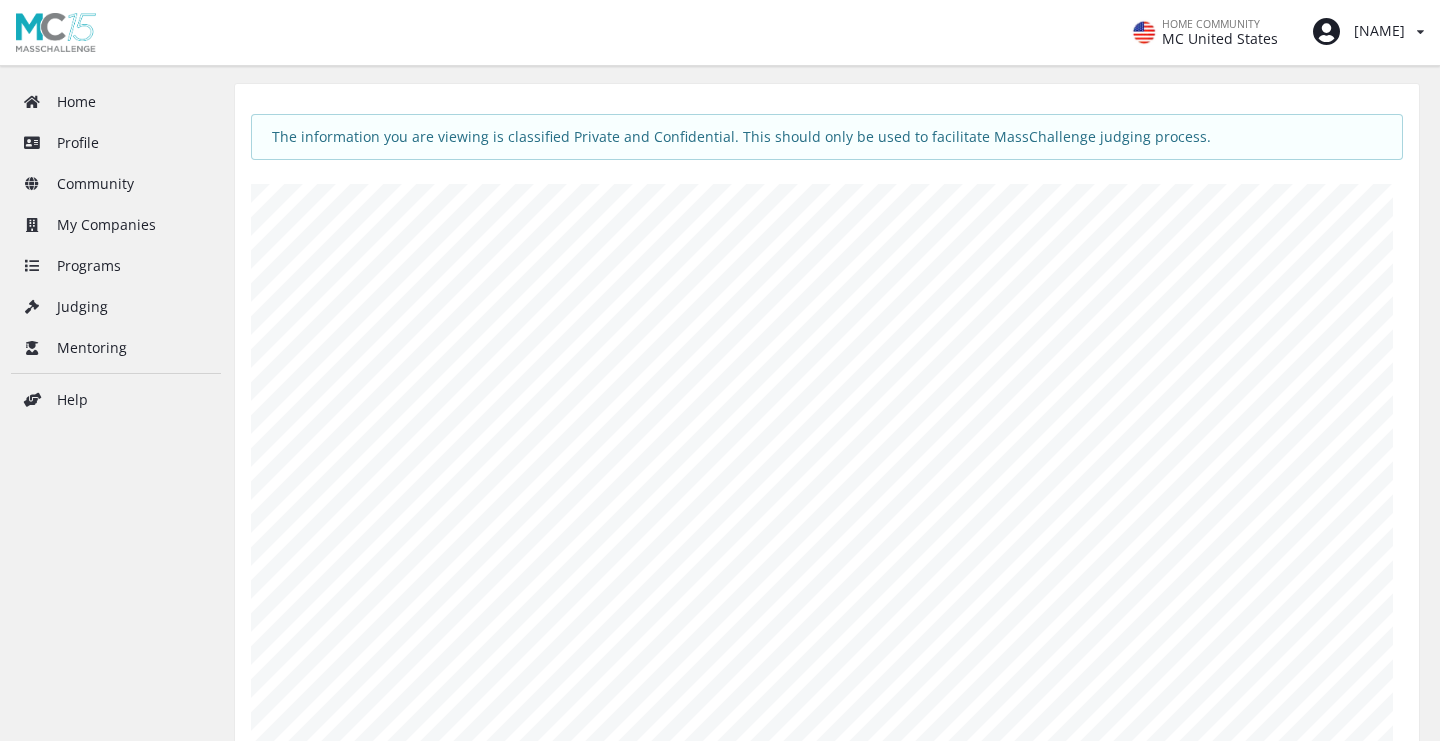 scroll, scrollTop: 233, scrollLeft: 0, axis: vertical 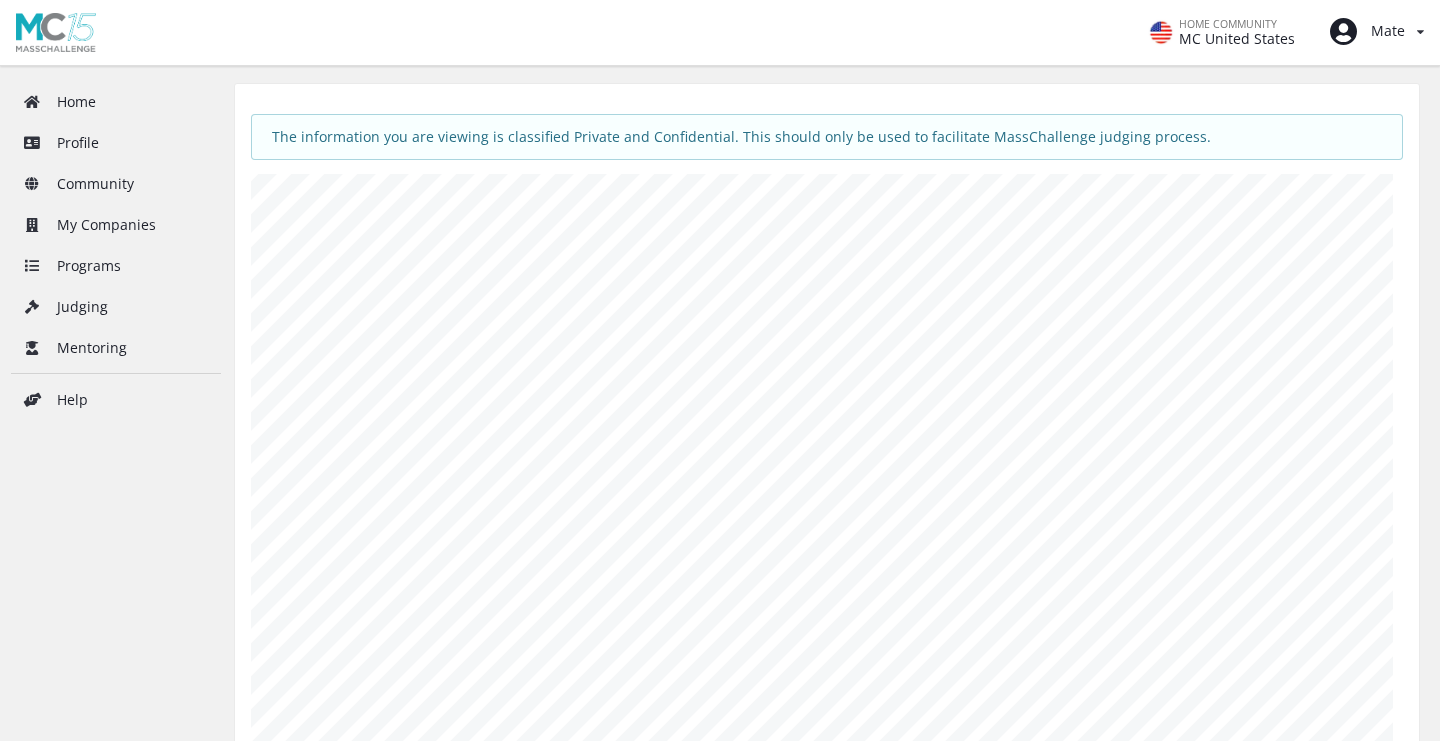 click on "Update your browser
For the best experience, please use the latest version of
Chrome  ,
Firefox  ,
Safari  ,
or  Edge .
The information you are viewing is classified Private and Confidential. This should only be used to facilitate MassChallenge judging process." at bounding box center (827, 507) 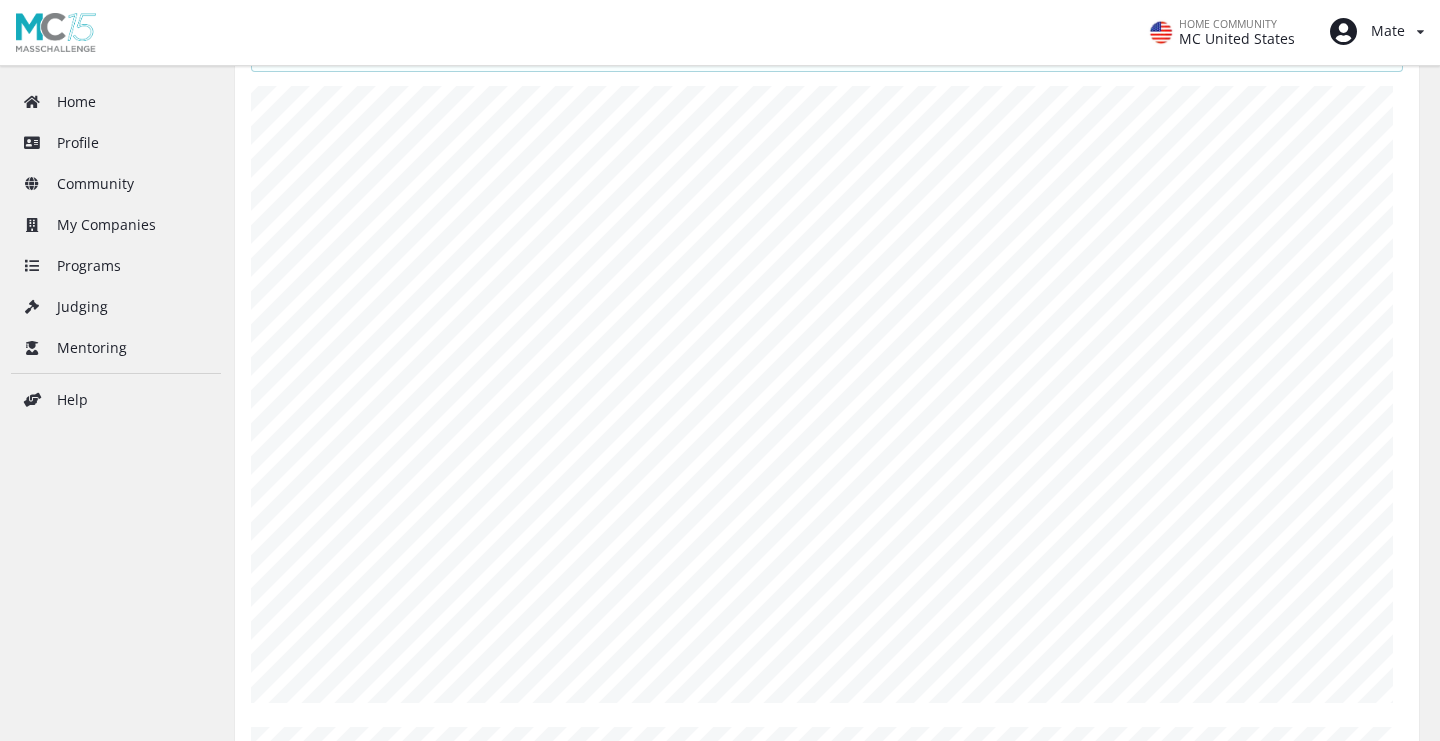 scroll, scrollTop: 96, scrollLeft: 0, axis: vertical 